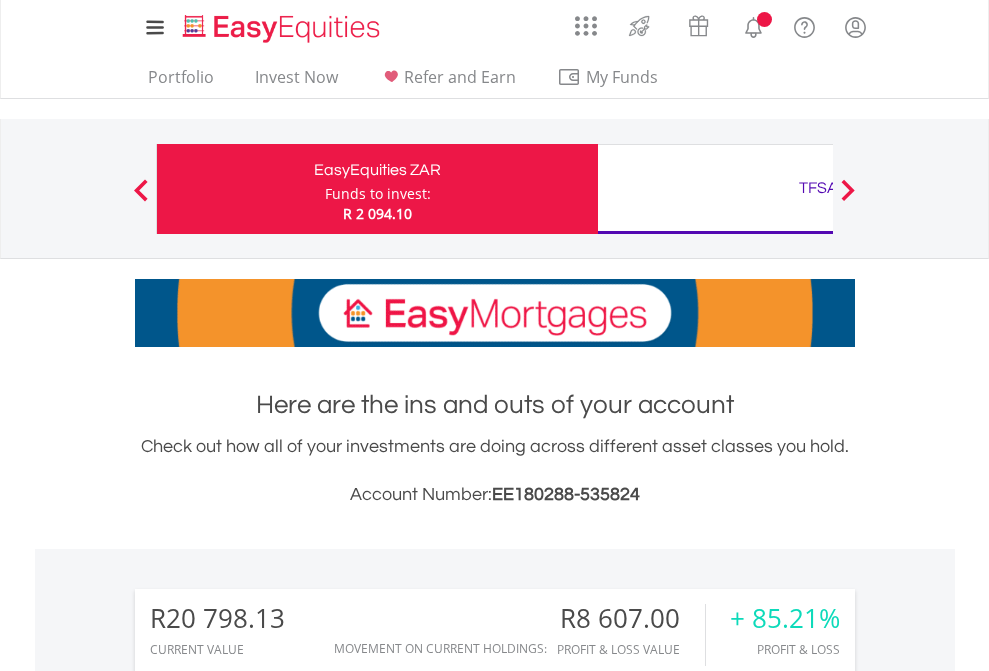 scroll, scrollTop: 0, scrollLeft: 0, axis: both 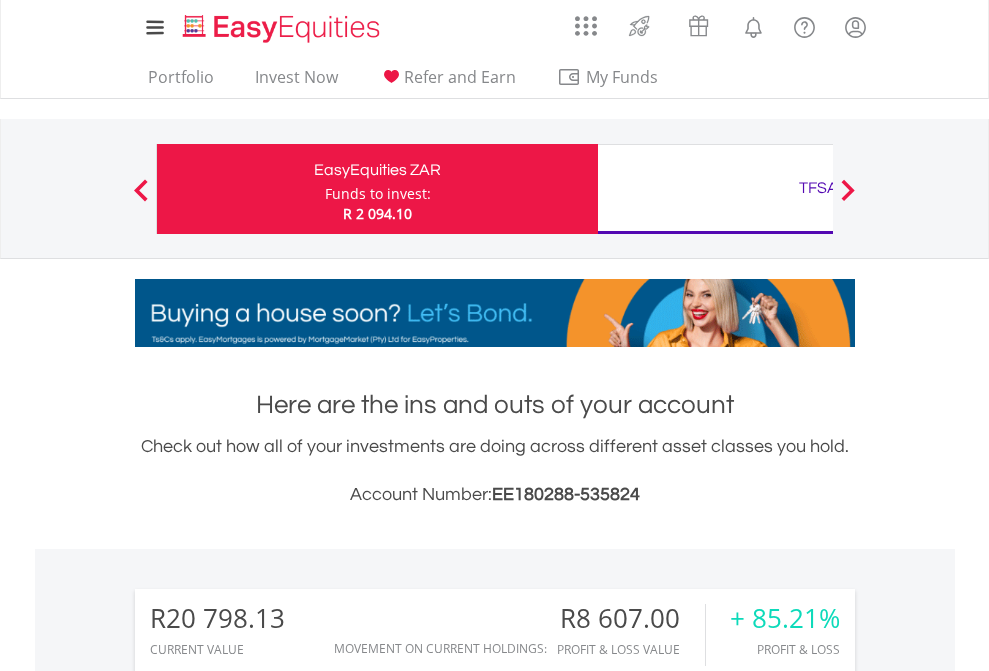 click on "Funds to invest:" at bounding box center [378, 194] 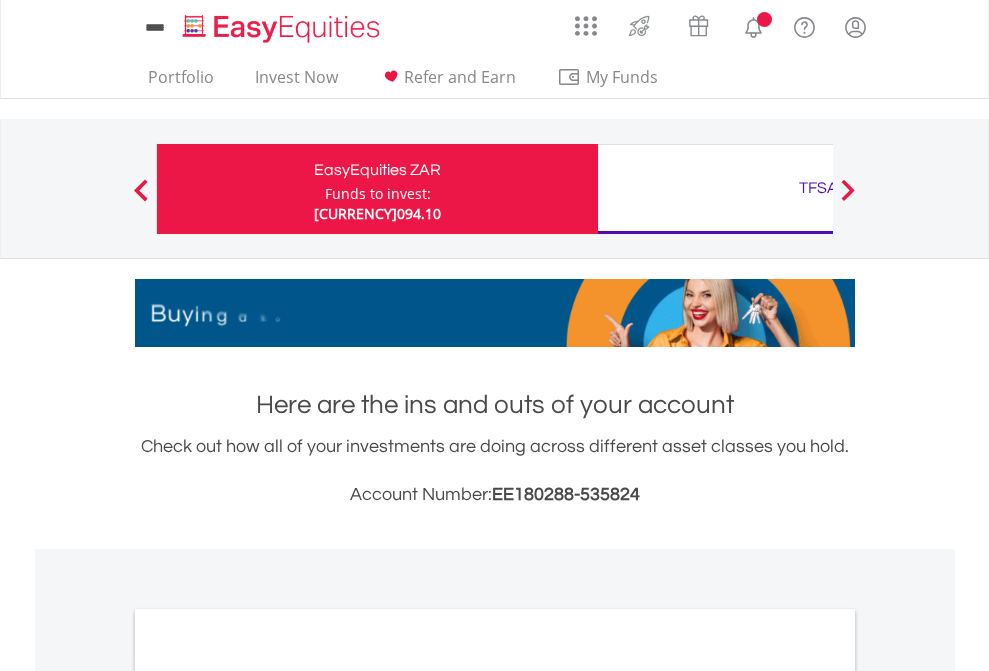 scroll, scrollTop: 0, scrollLeft: 0, axis: both 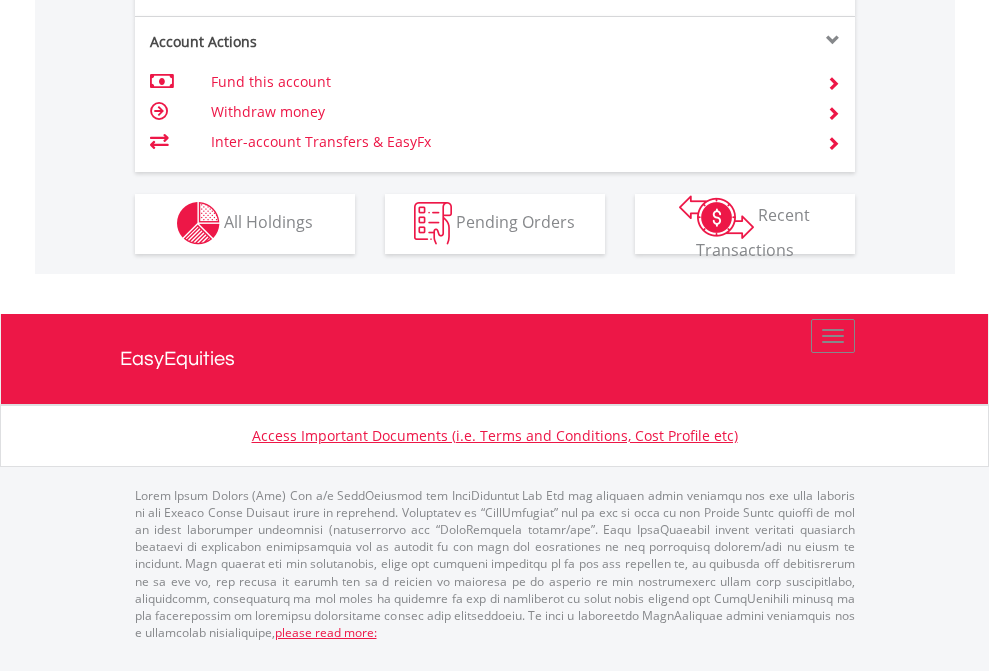 click on "Investment types" at bounding box center (706, -337) 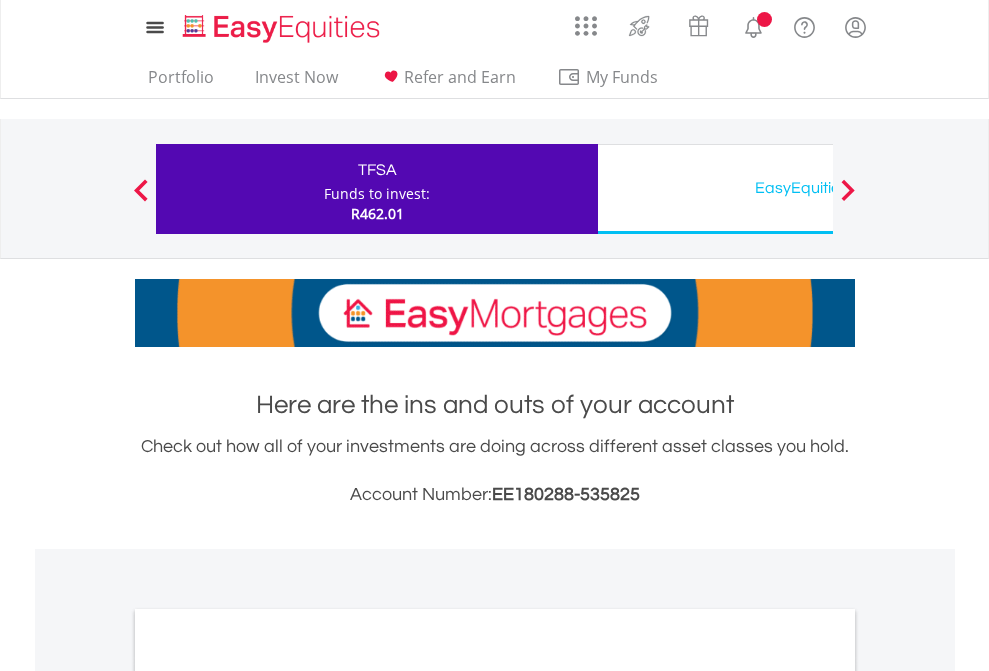 scroll, scrollTop: 0, scrollLeft: 0, axis: both 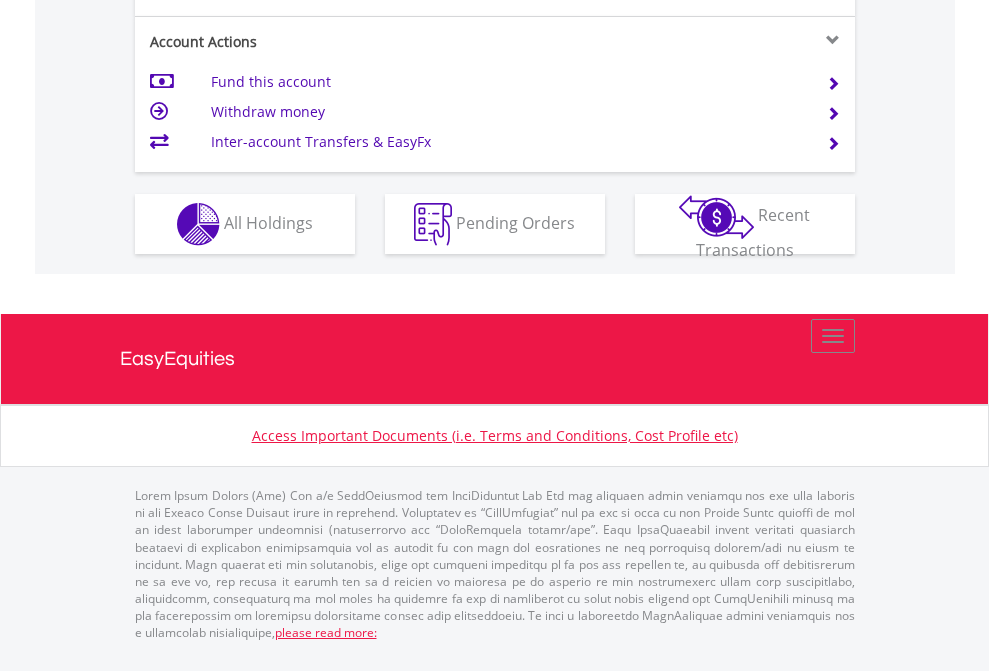 click on "Investment types" at bounding box center (706, -337) 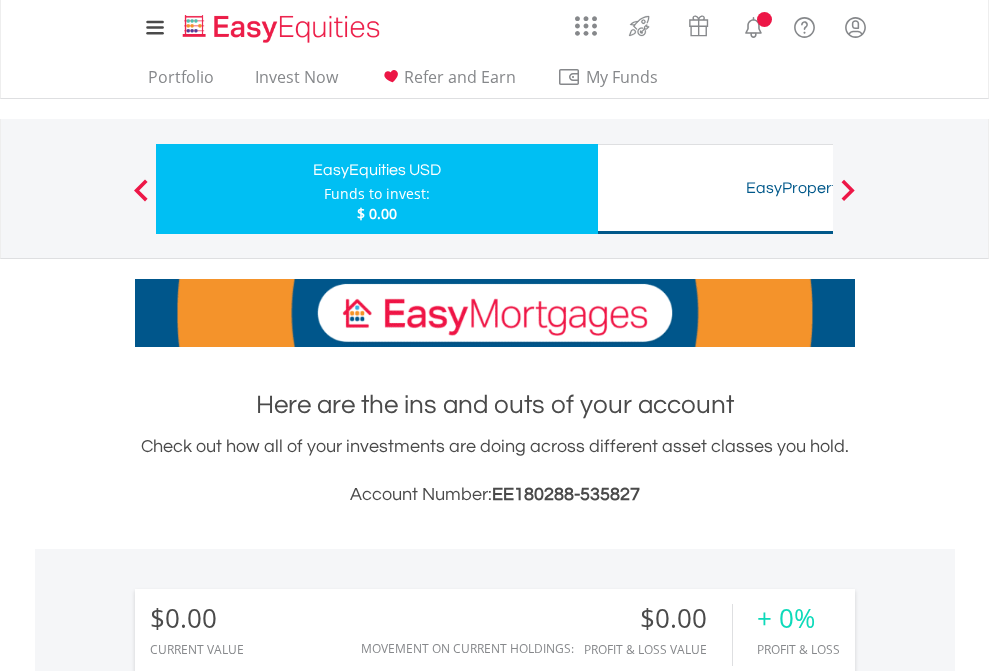 scroll, scrollTop: 0, scrollLeft: 0, axis: both 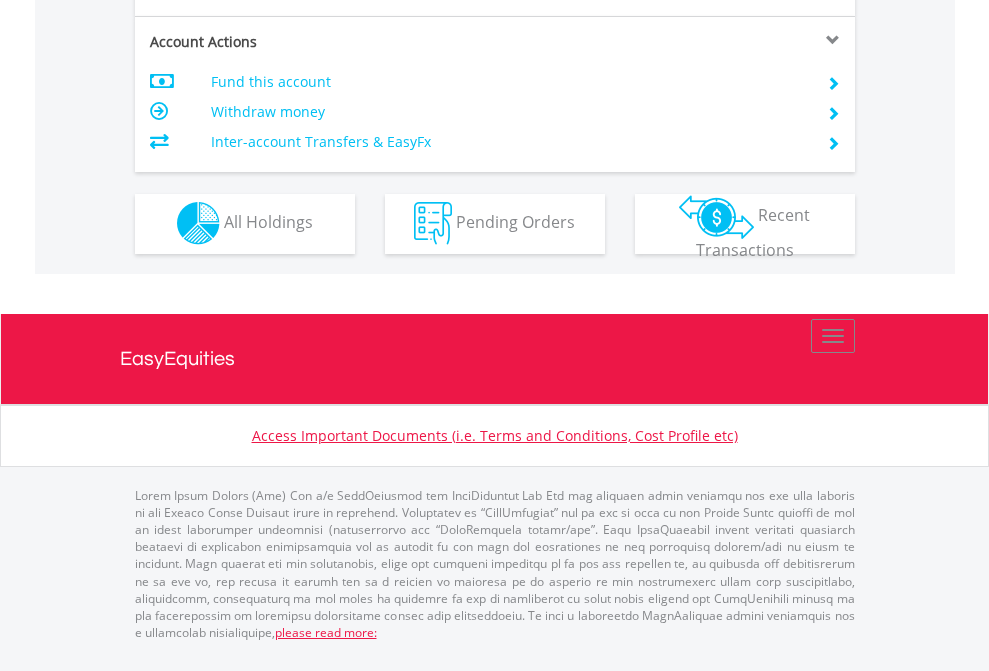 click on "Investment types" at bounding box center [706, -353] 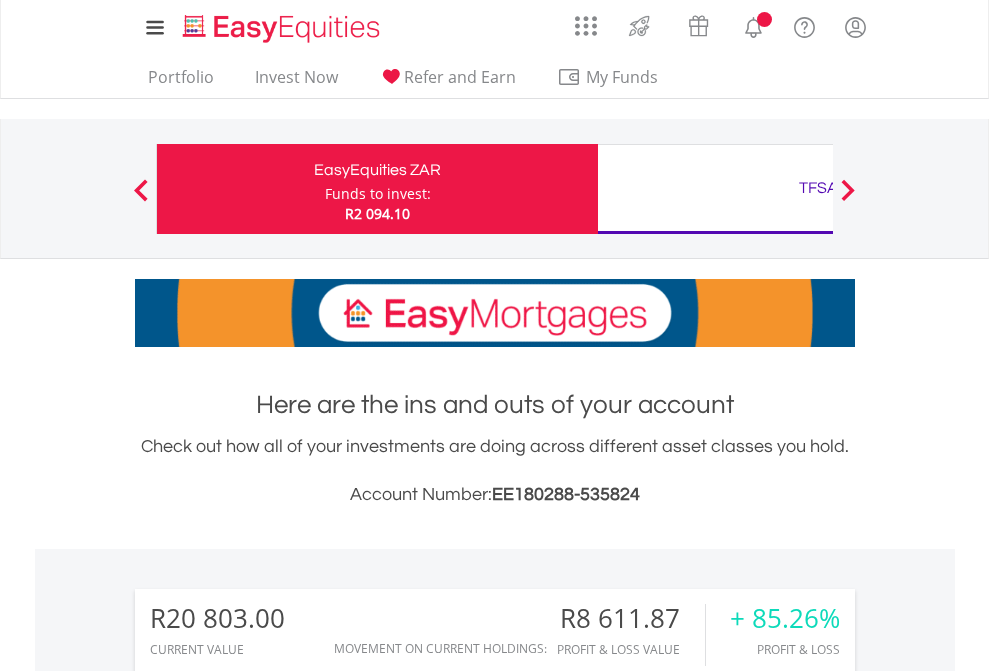 scroll, scrollTop: 0, scrollLeft: 0, axis: both 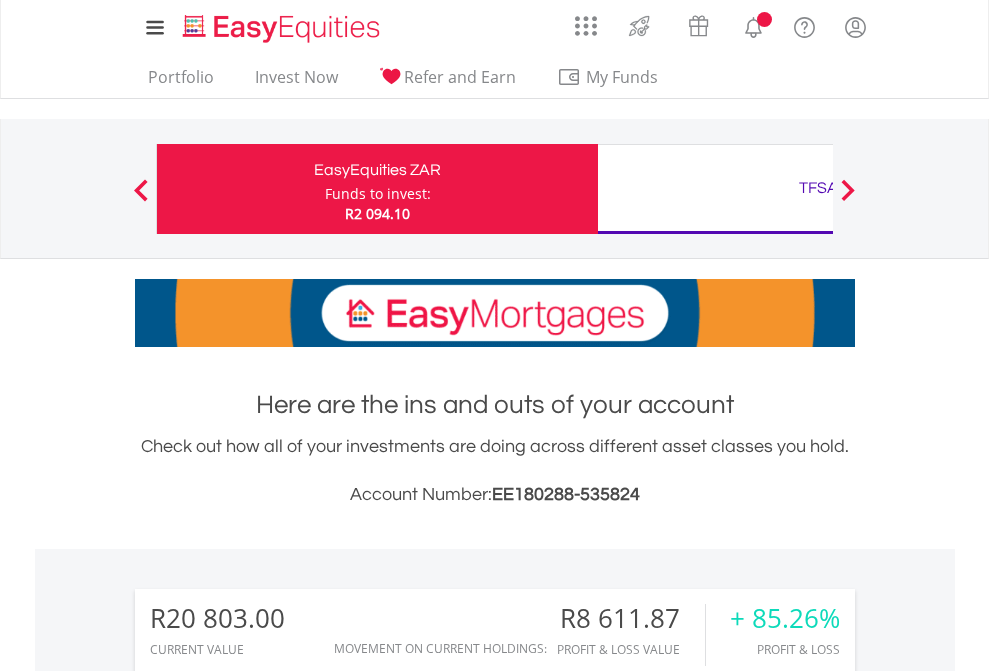 click on "All Holdings" at bounding box center [268, 1626] 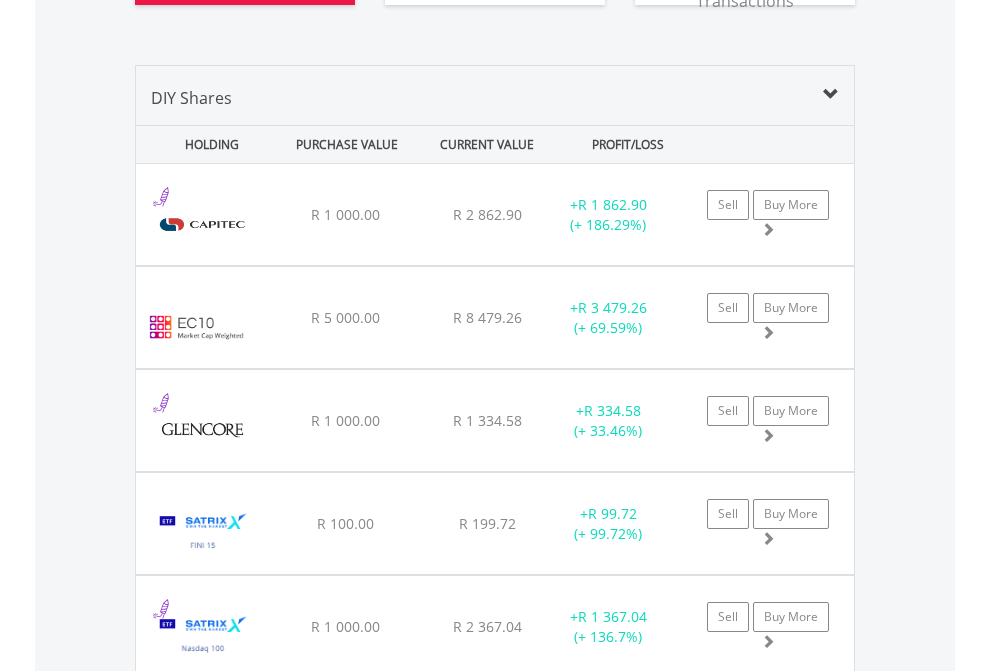 scroll, scrollTop: 2384, scrollLeft: 0, axis: vertical 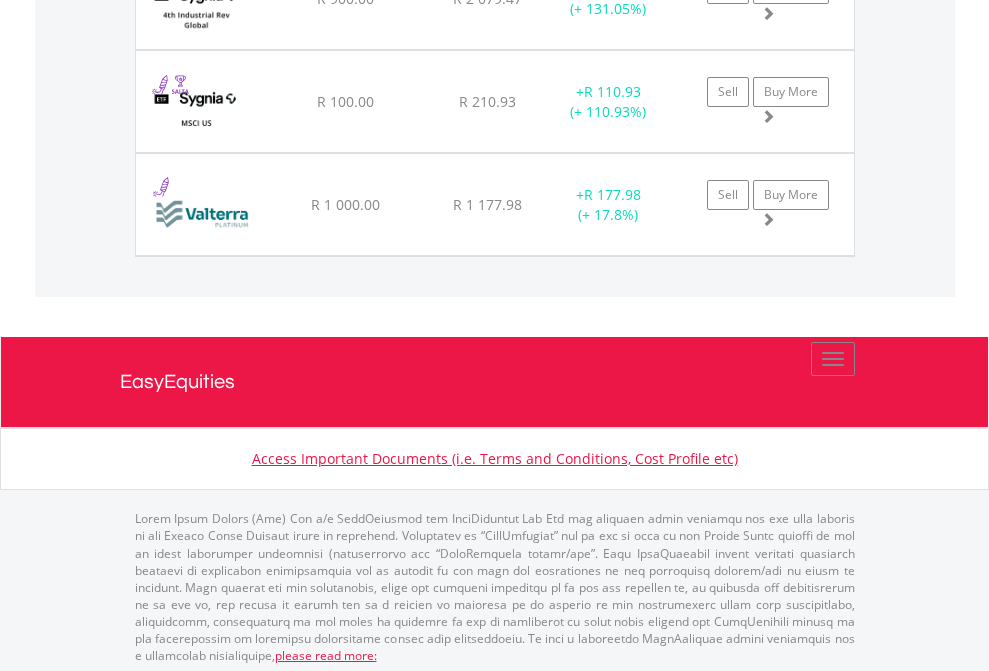 click on "TFSA" at bounding box center [818, -2196] 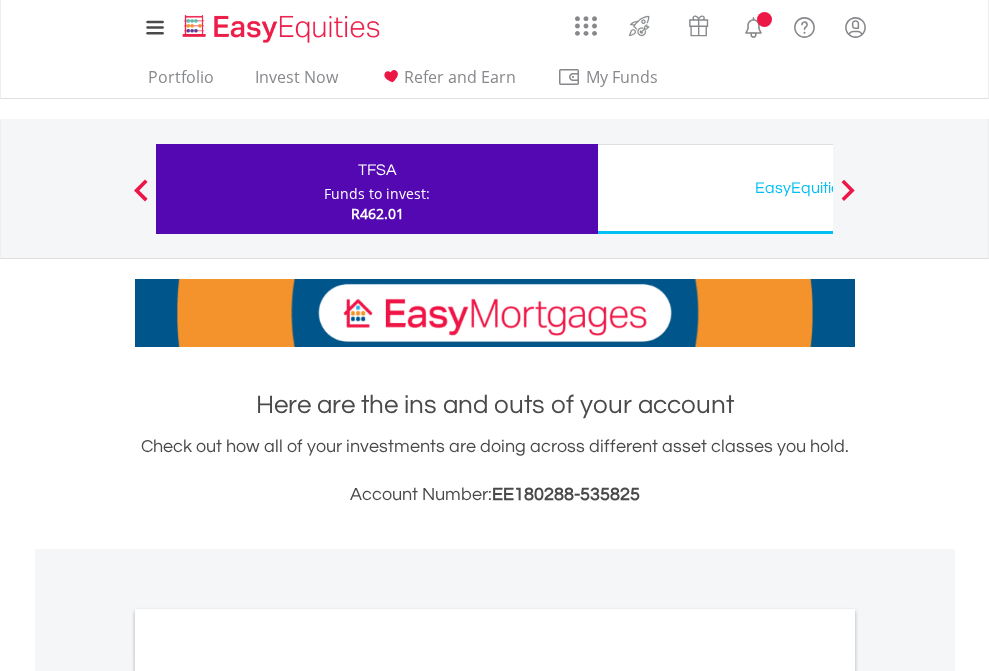 scroll, scrollTop: 0, scrollLeft: 0, axis: both 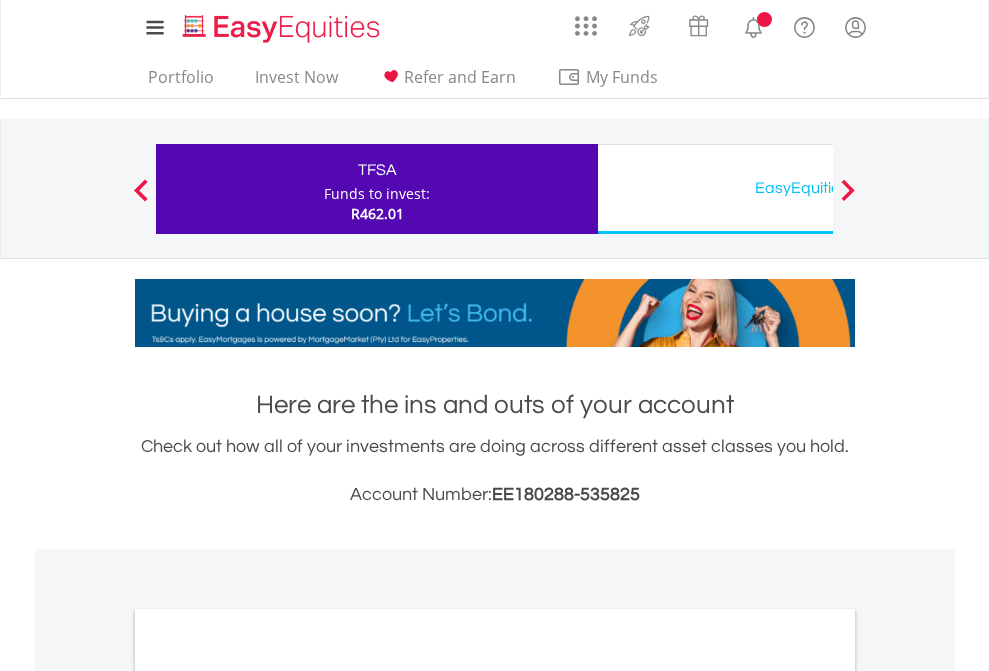 click on "All Holdings" at bounding box center (268, 1096) 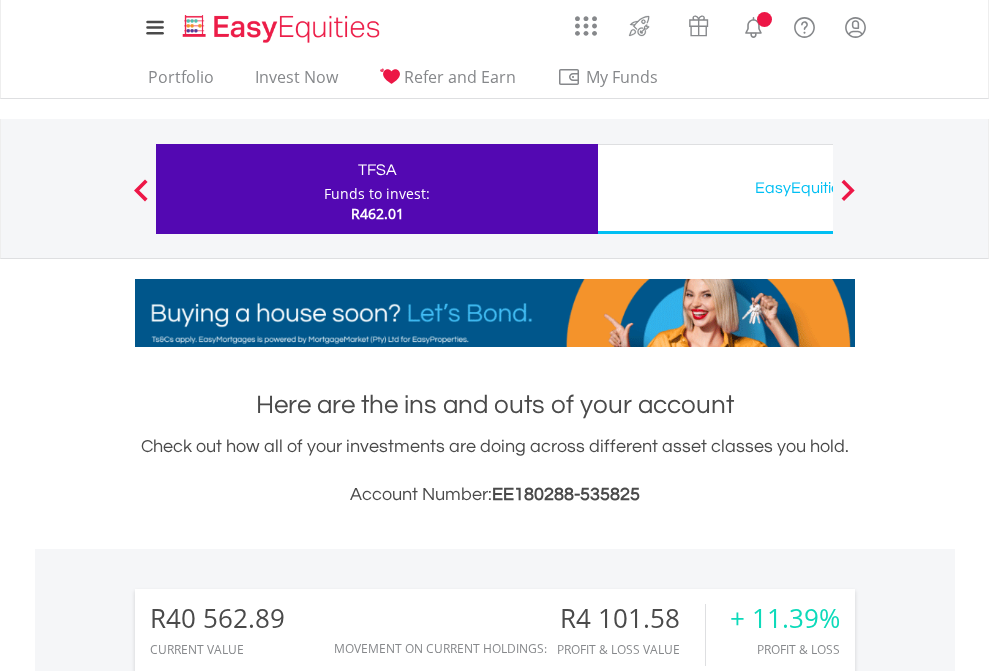 scroll, scrollTop: 1202, scrollLeft: 0, axis: vertical 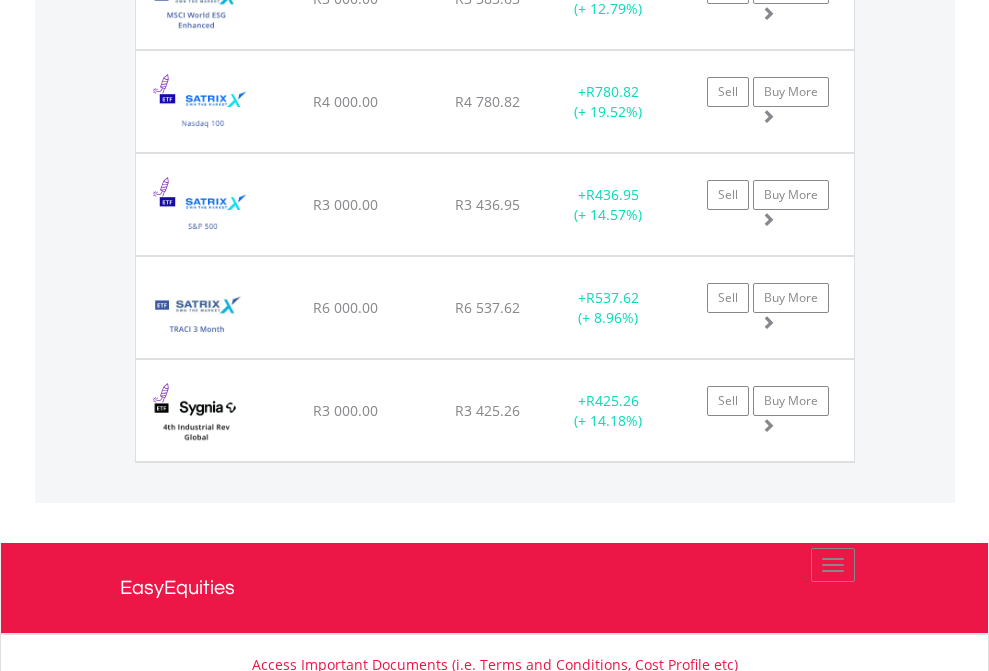 click on "EasyEquities USD" at bounding box center [818, -2116] 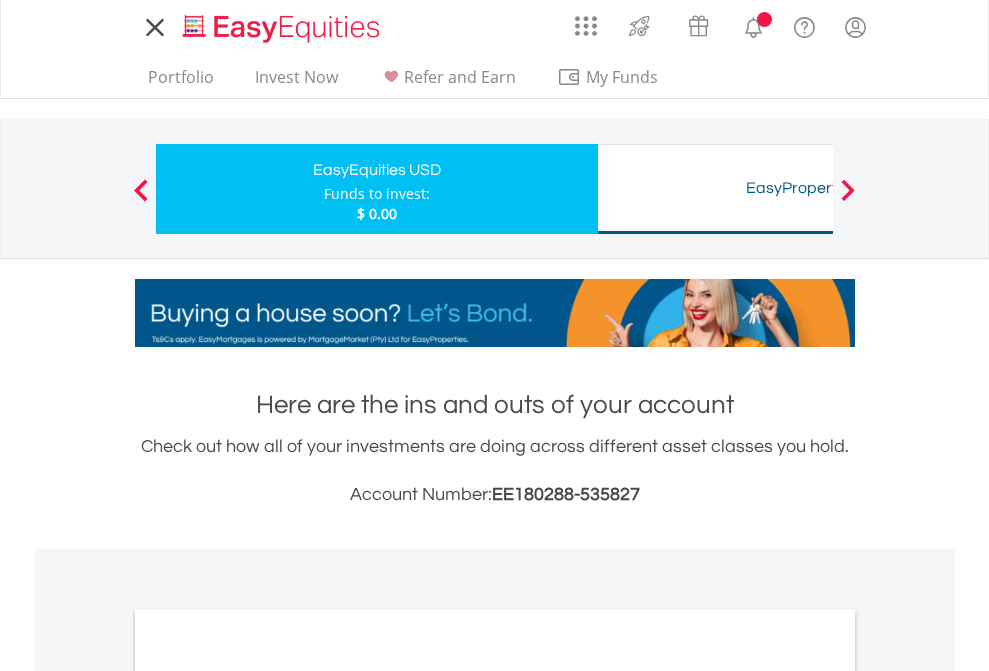 scroll, scrollTop: 0, scrollLeft: 0, axis: both 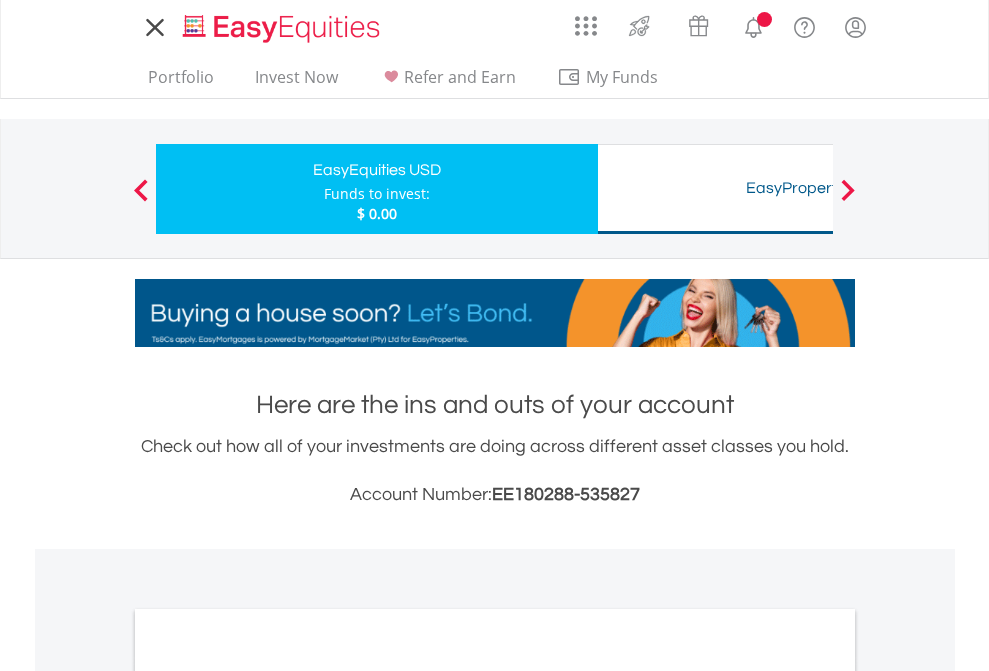 click on "All Holdings" at bounding box center (268, 1096) 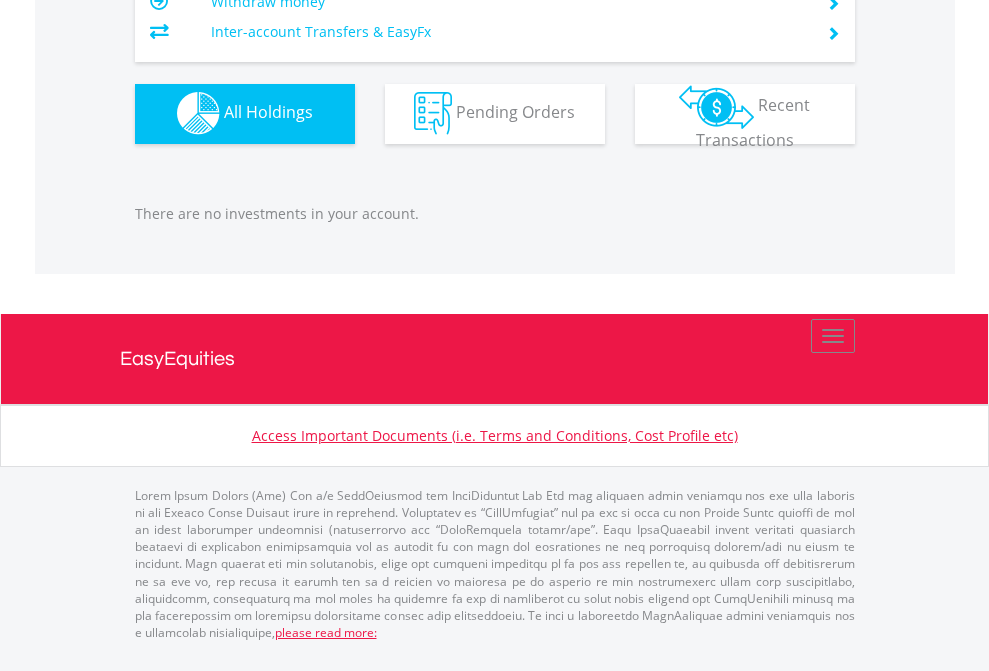 scroll, scrollTop: 1980, scrollLeft: 0, axis: vertical 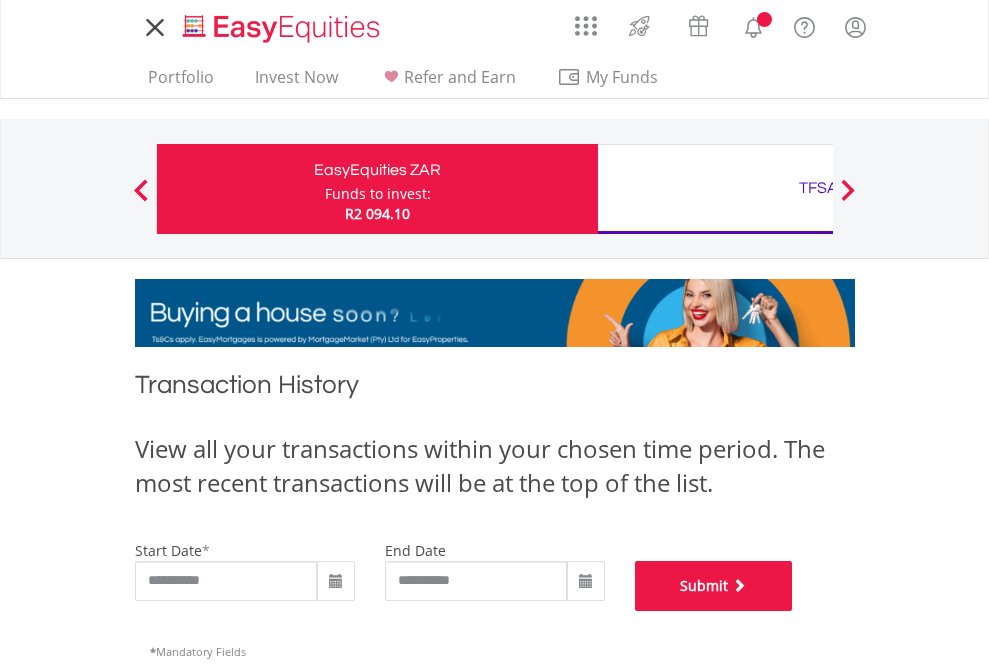 click on "Submit" at bounding box center [714, 586] 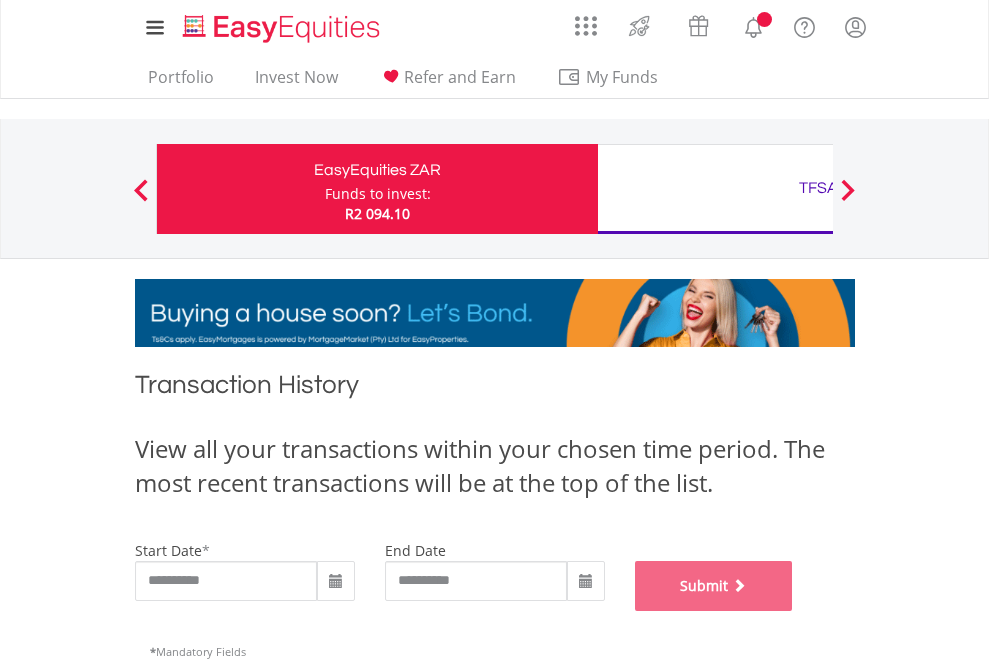 scroll, scrollTop: 811, scrollLeft: 0, axis: vertical 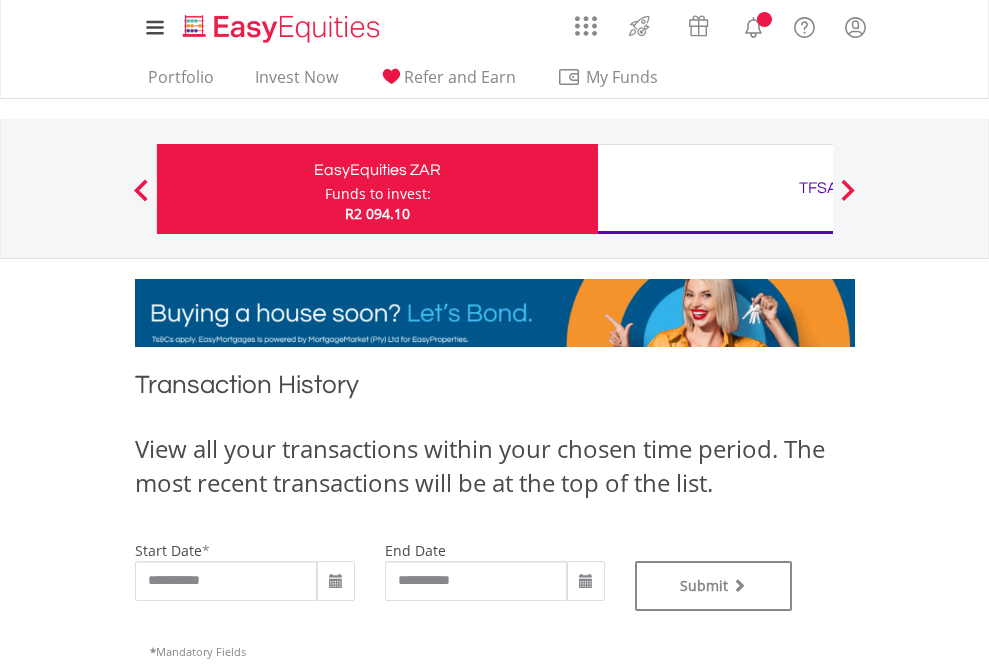 click on "TFSA" at bounding box center (818, 188) 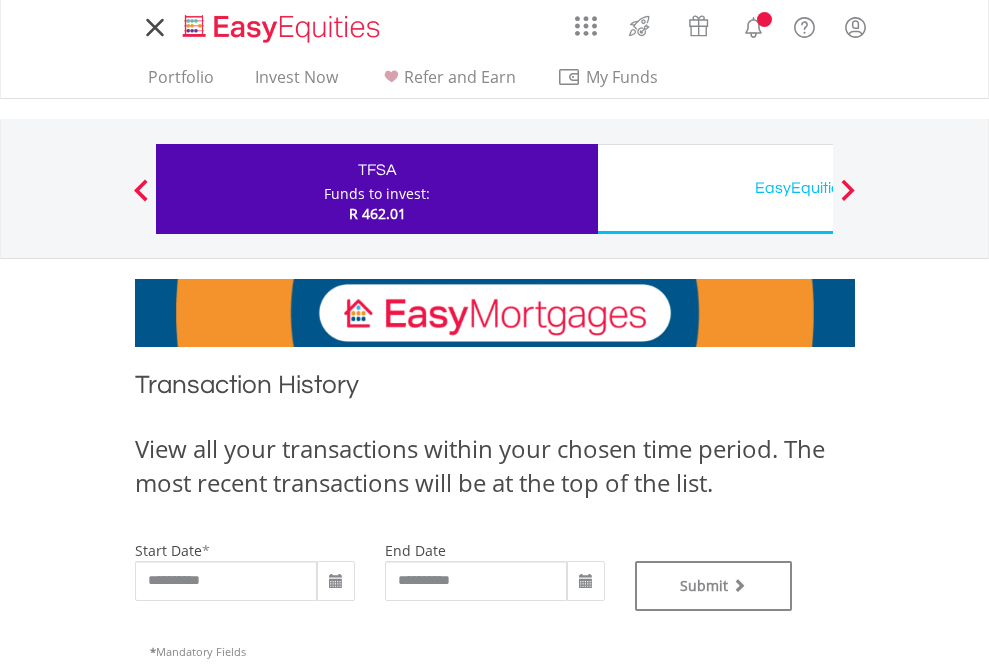 scroll, scrollTop: 0, scrollLeft: 0, axis: both 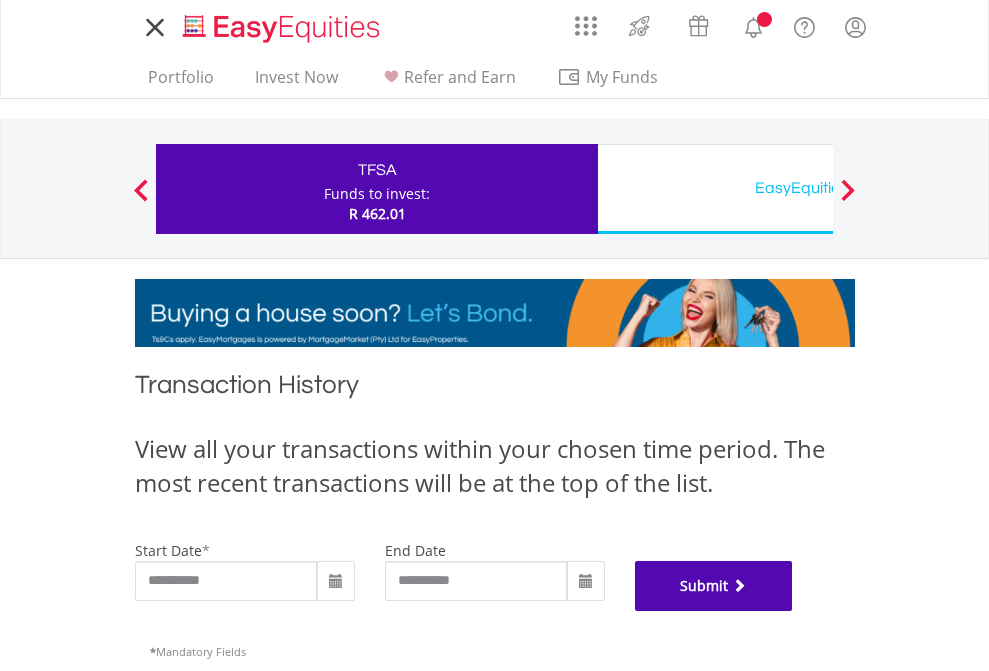 click on "Submit" at bounding box center (714, 586) 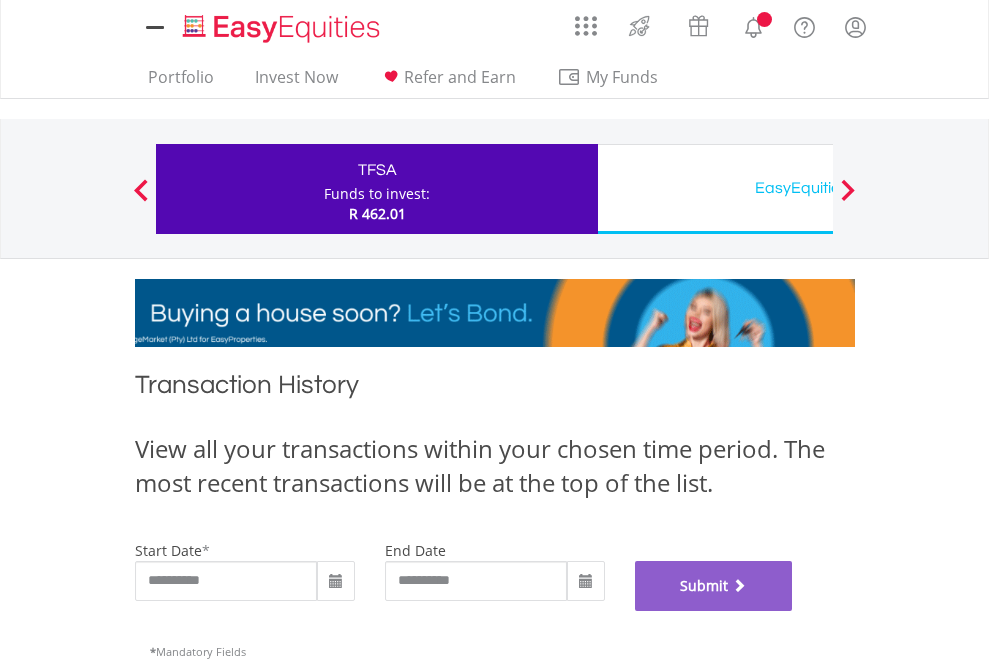 scroll, scrollTop: 811, scrollLeft: 0, axis: vertical 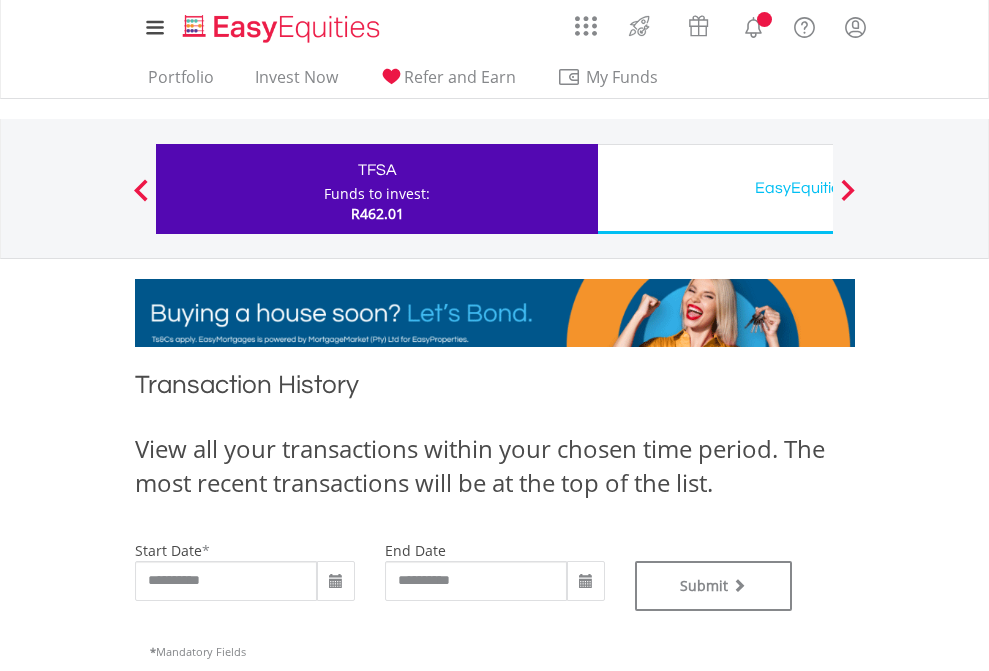 click on "EasyEquities USD" at bounding box center (818, 188) 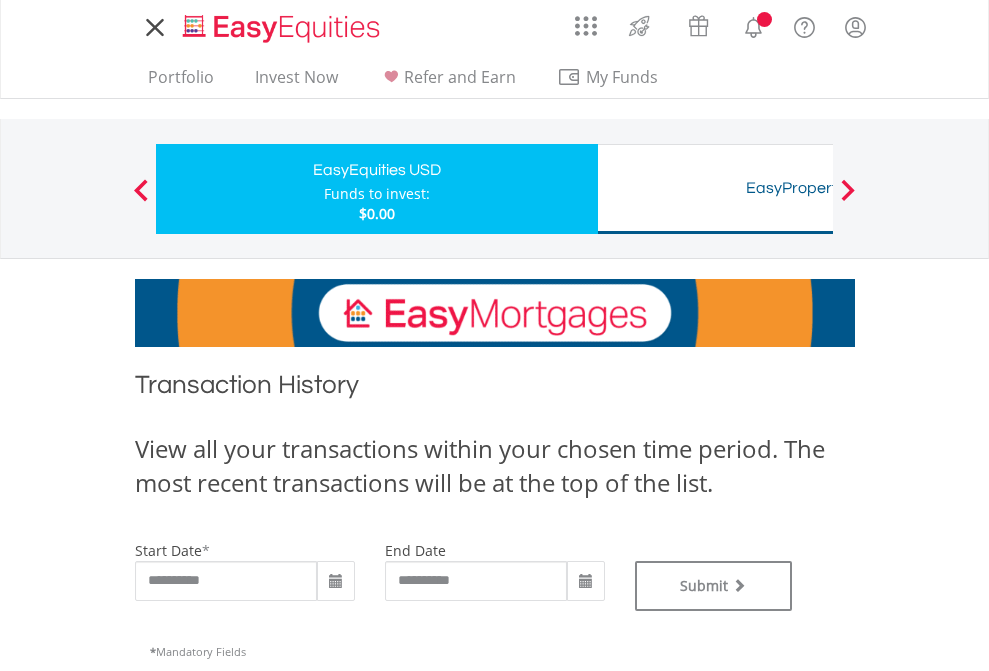 scroll, scrollTop: 0, scrollLeft: 0, axis: both 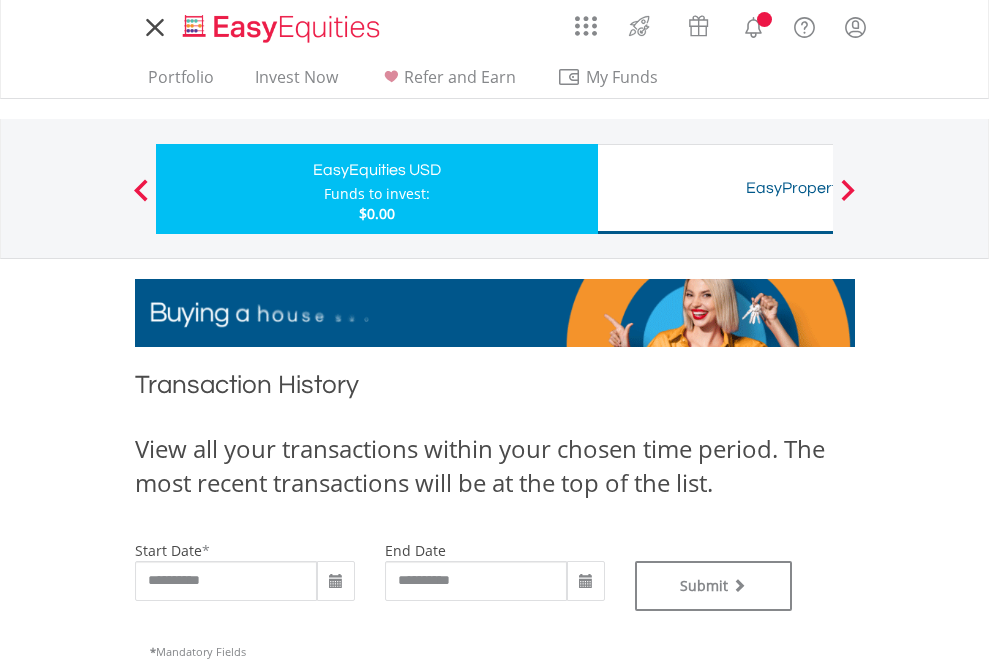 type on "**********" 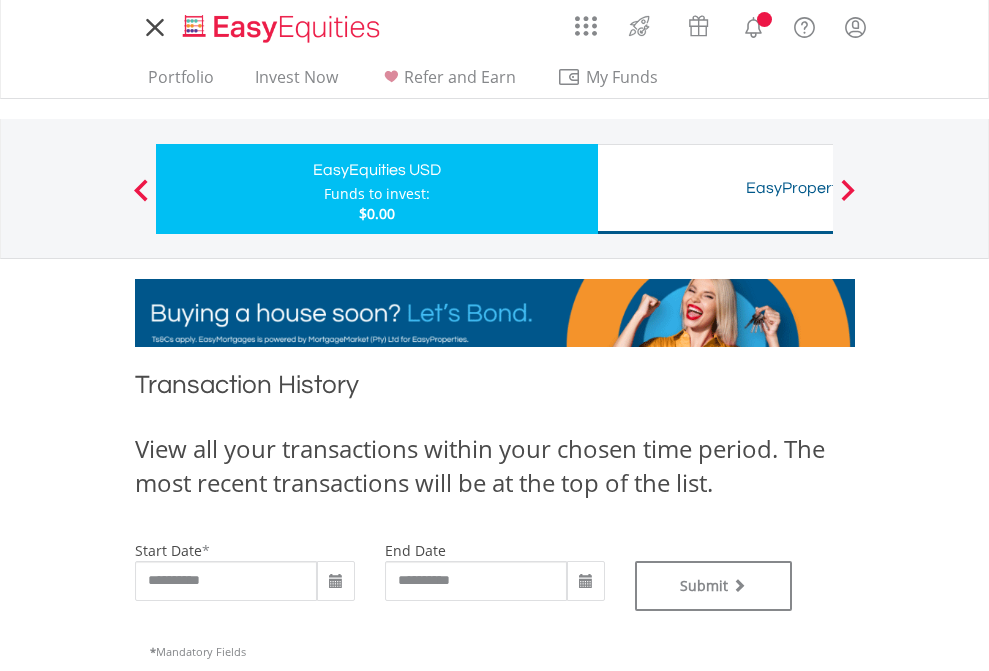 type on "**********" 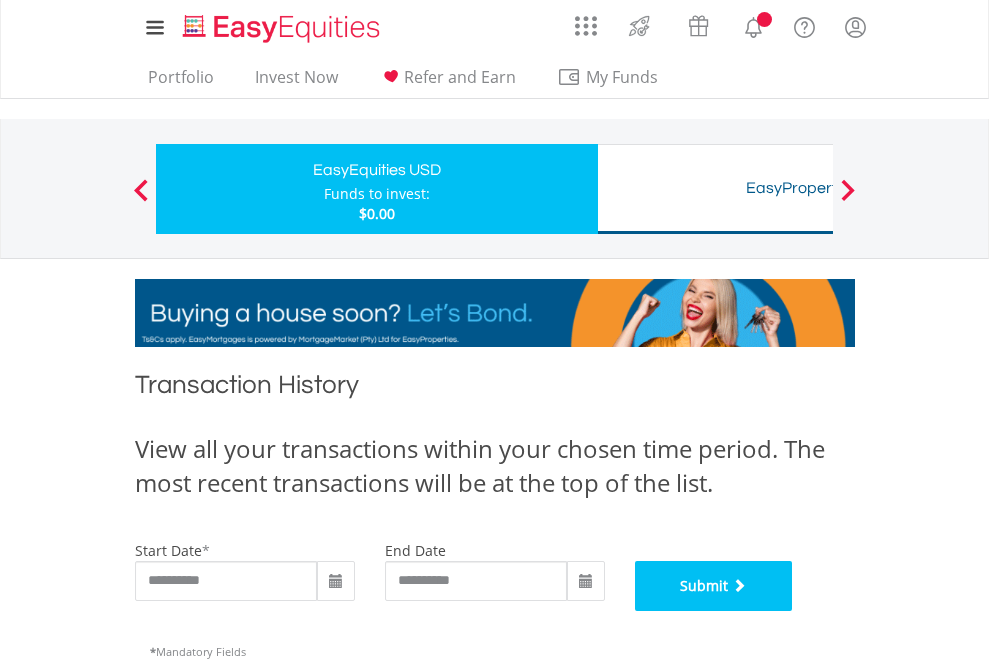 click on "Submit" at bounding box center (714, 586) 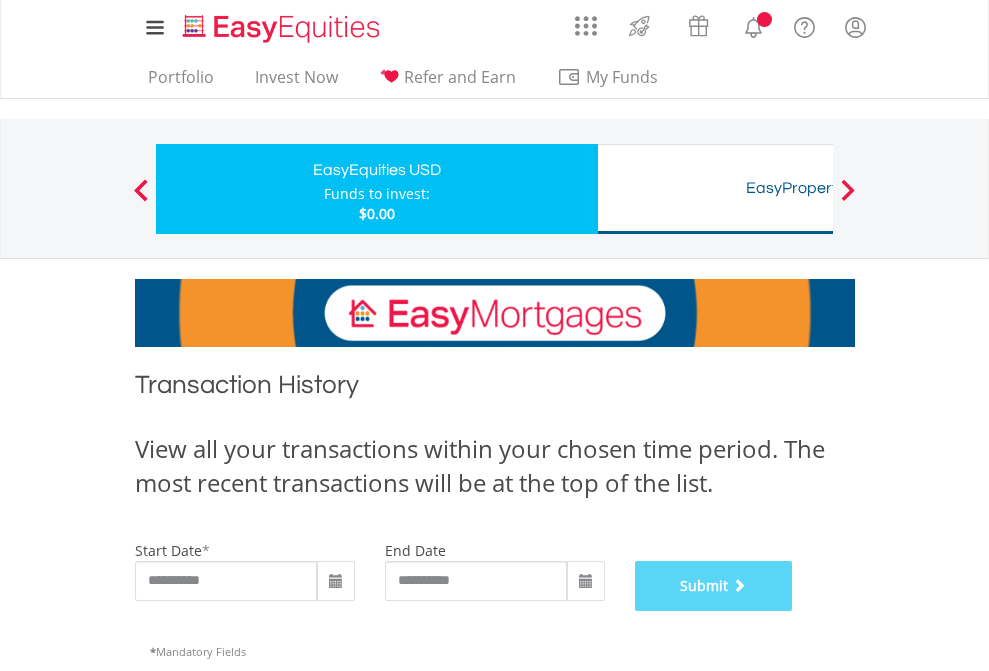 scroll, scrollTop: 811, scrollLeft: 0, axis: vertical 